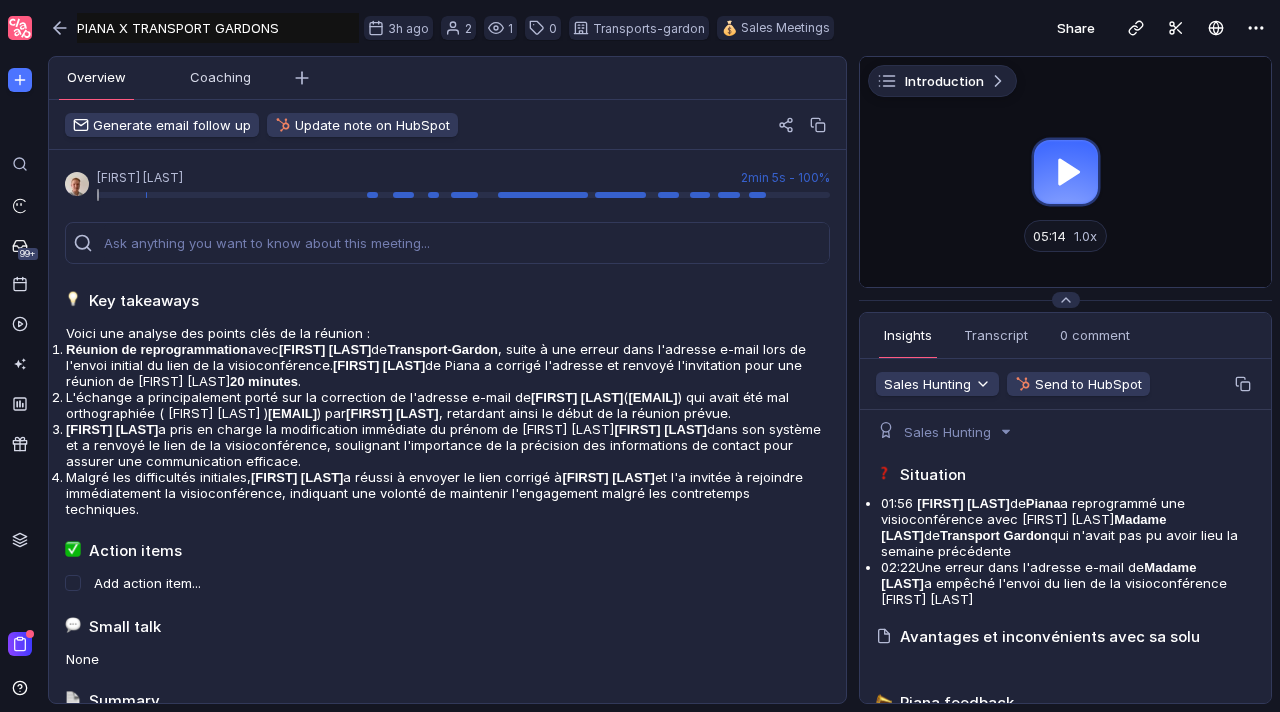 scroll, scrollTop: 0, scrollLeft: 0, axis: both 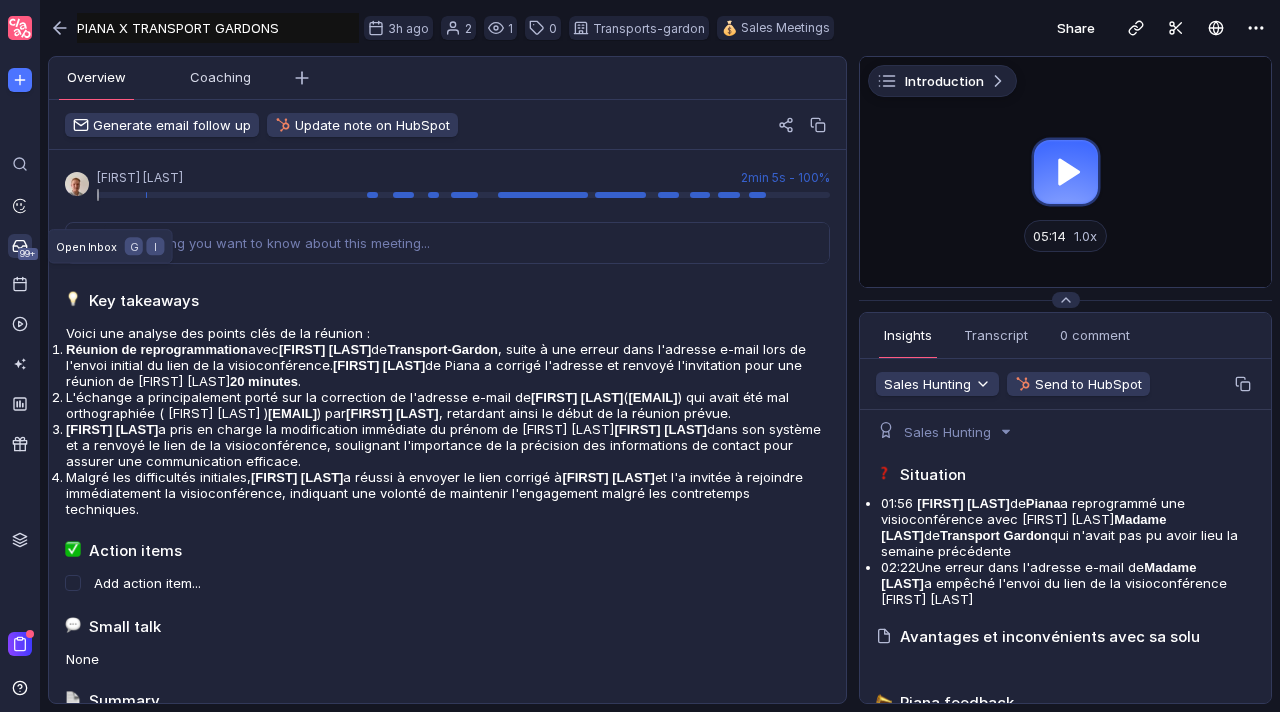 click on "99+" at bounding box center [28, 254] 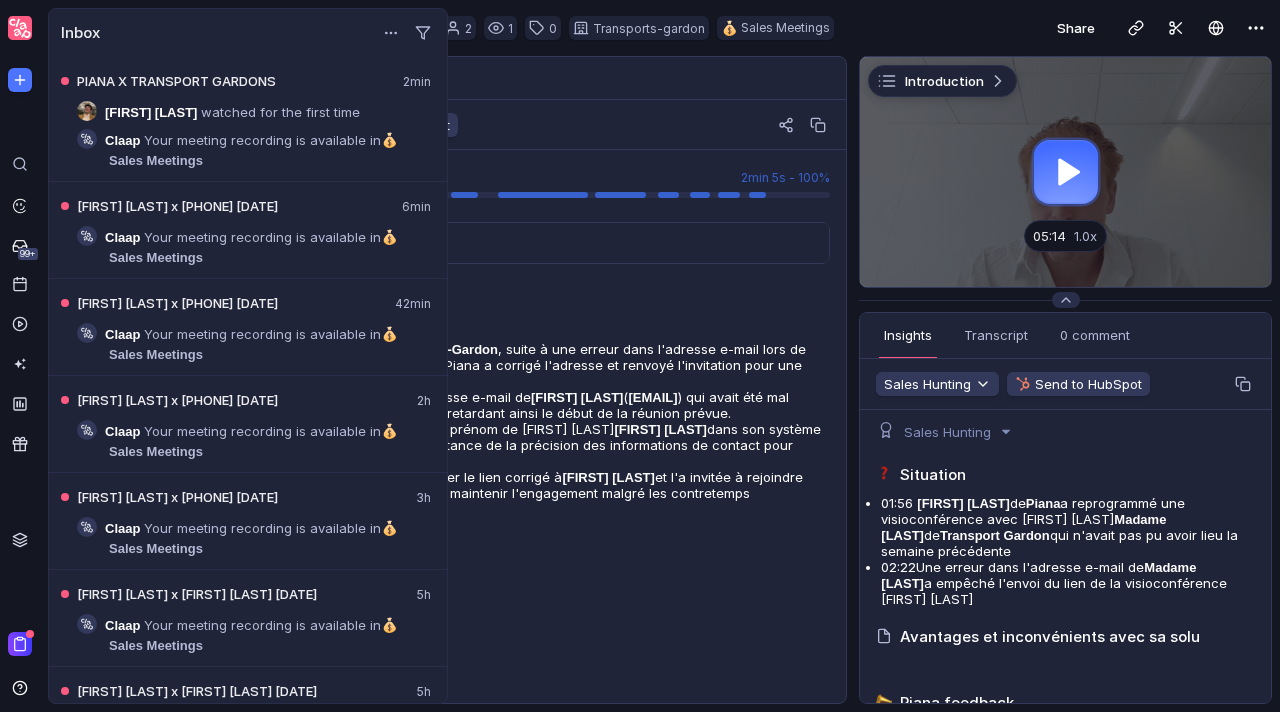 click on "Share" at bounding box center [1063, 28] 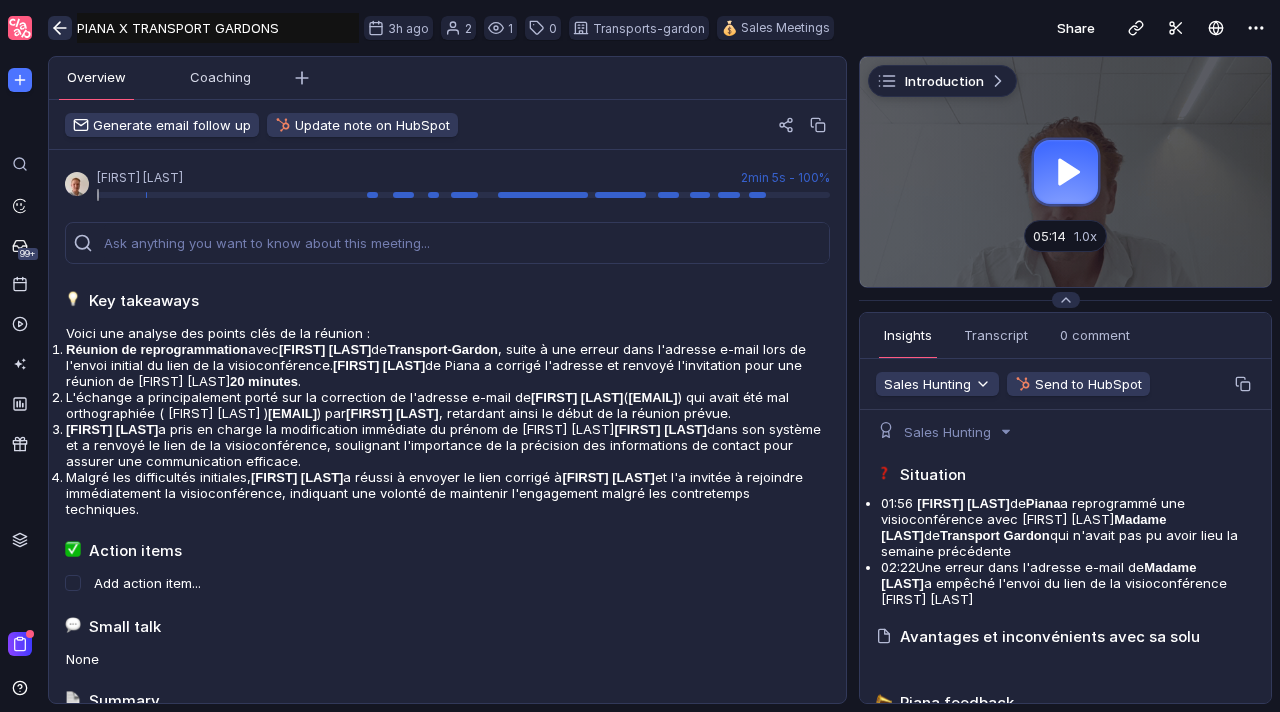 click at bounding box center (57, 28) 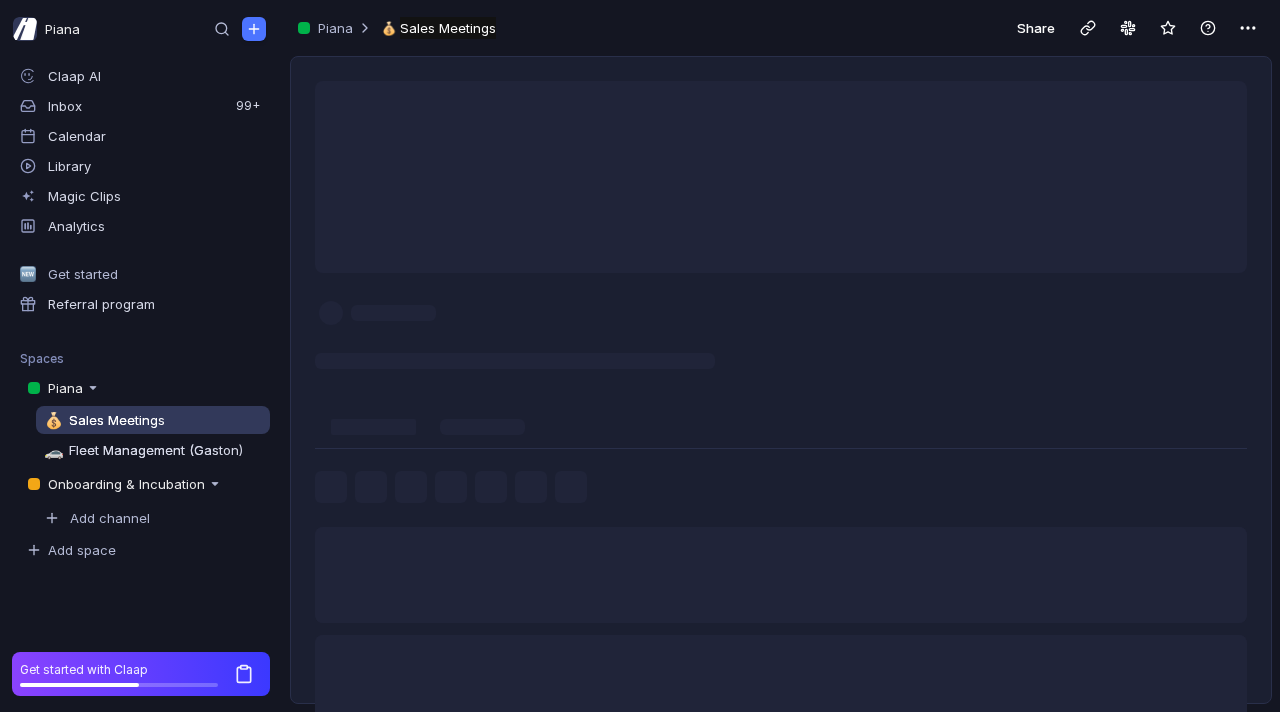 scroll, scrollTop: 0, scrollLeft: 0, axis: both 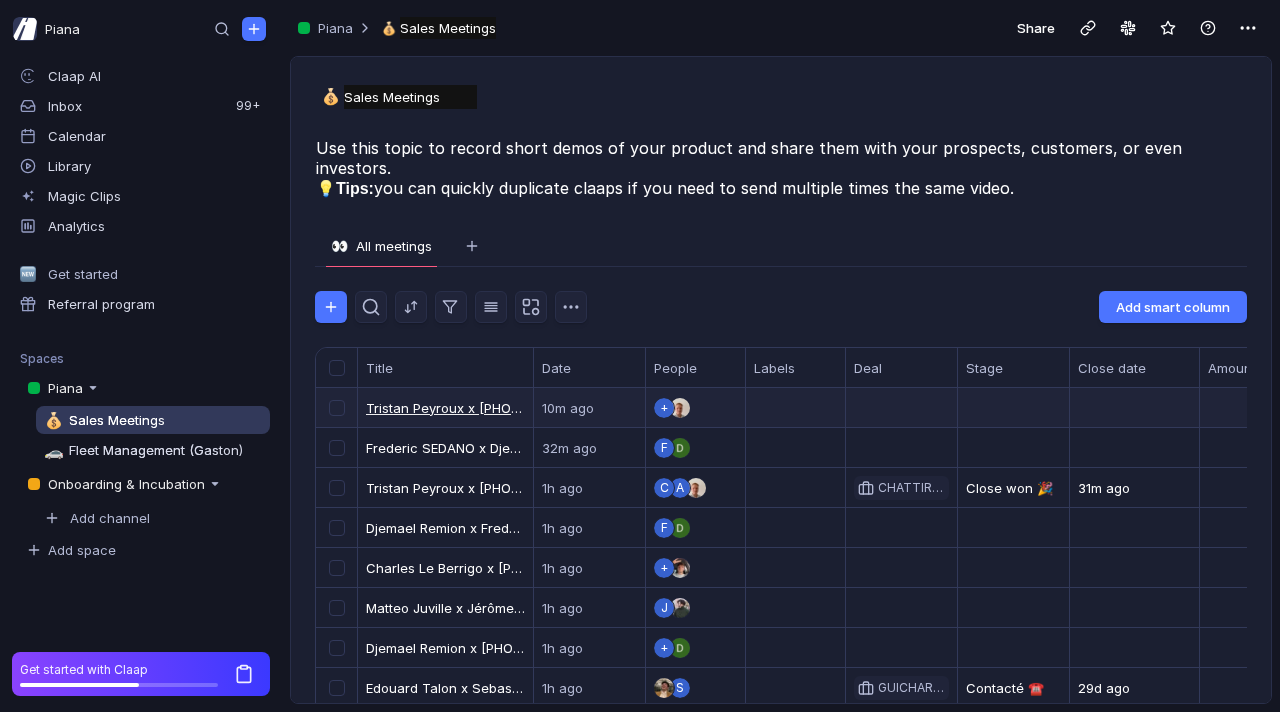 click on "Tristan Peyroux x [PHONE] [DATE]" at bounding box center [445, 408] 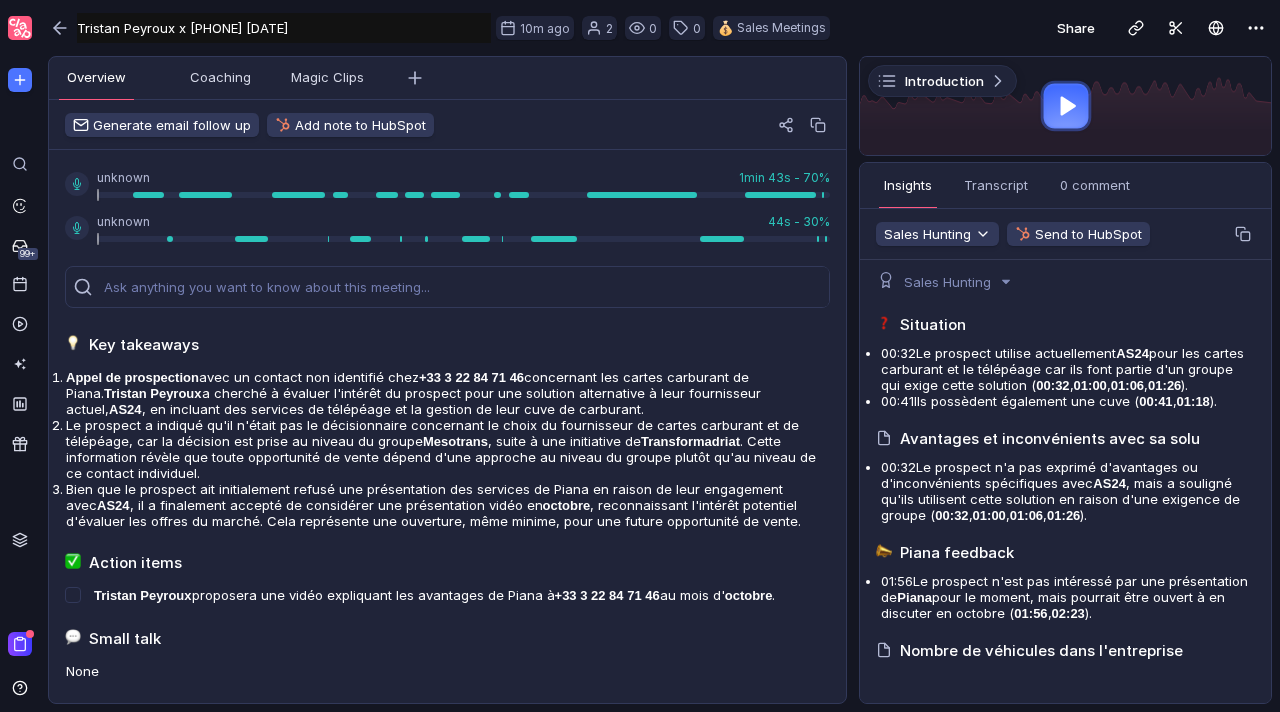 click at bounding box center (1065, 106) 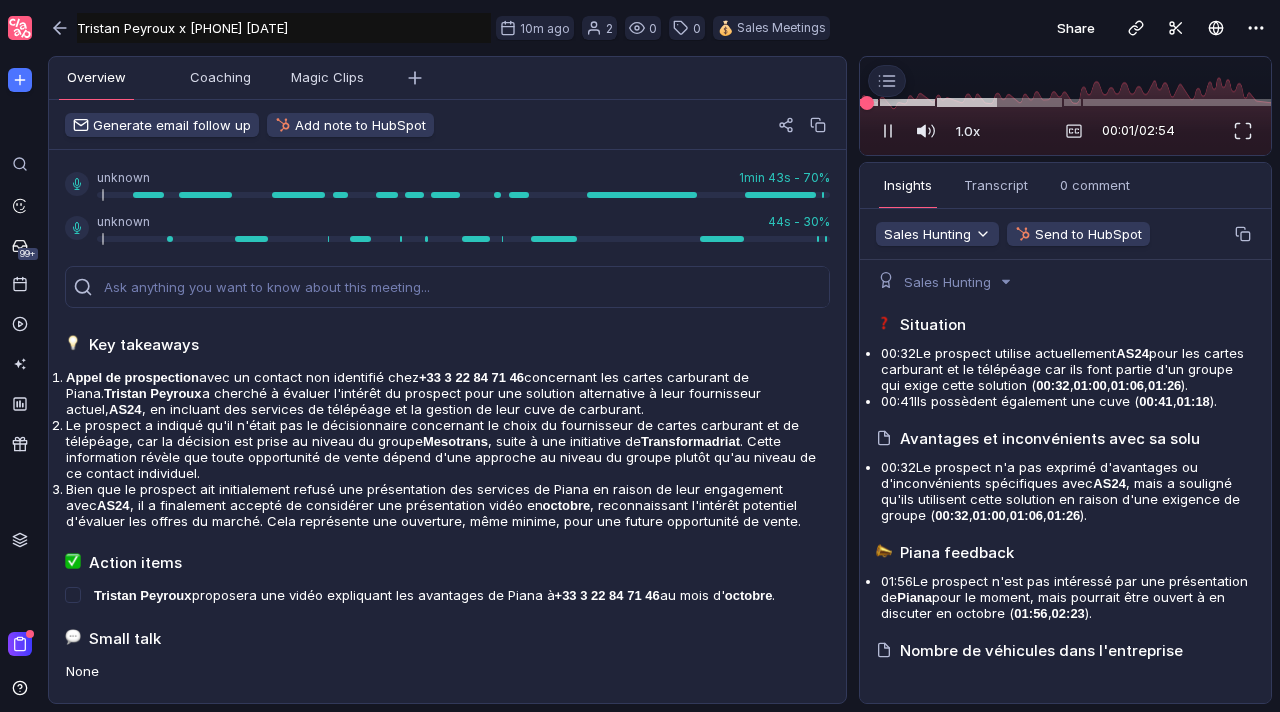 click at bounding box center (1065, 102) 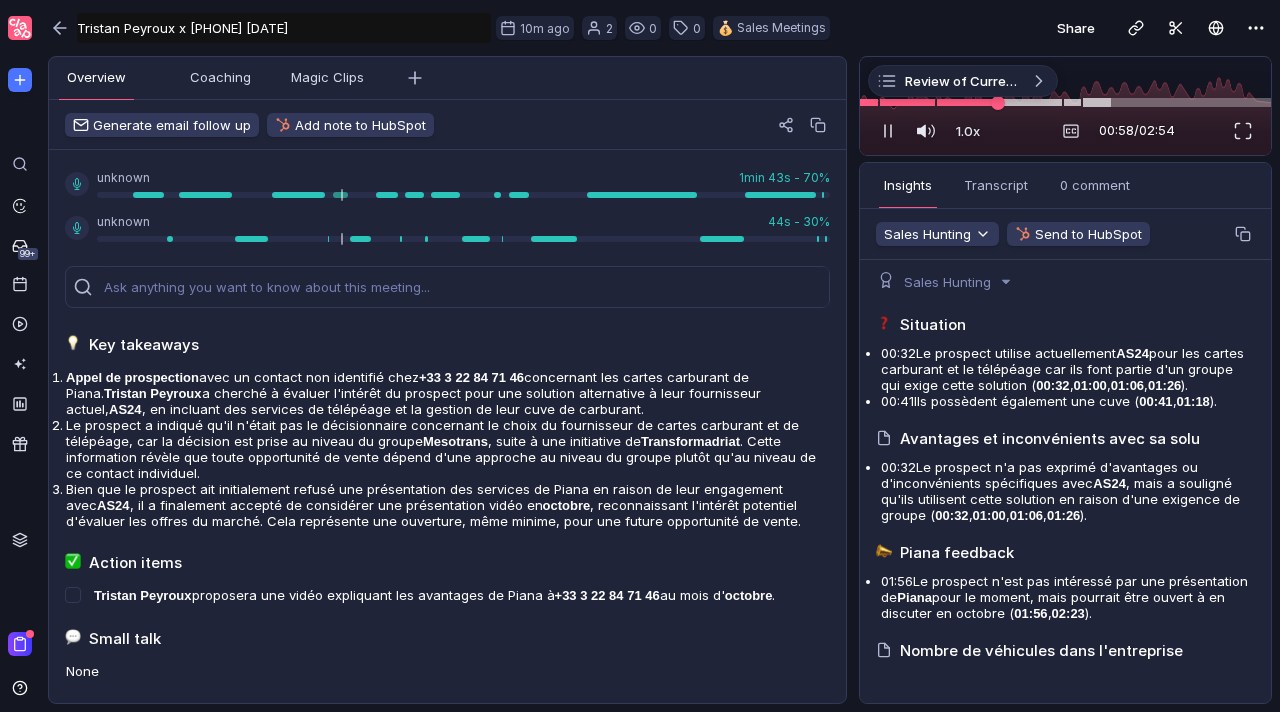 click at bounding box center [1065, 102] 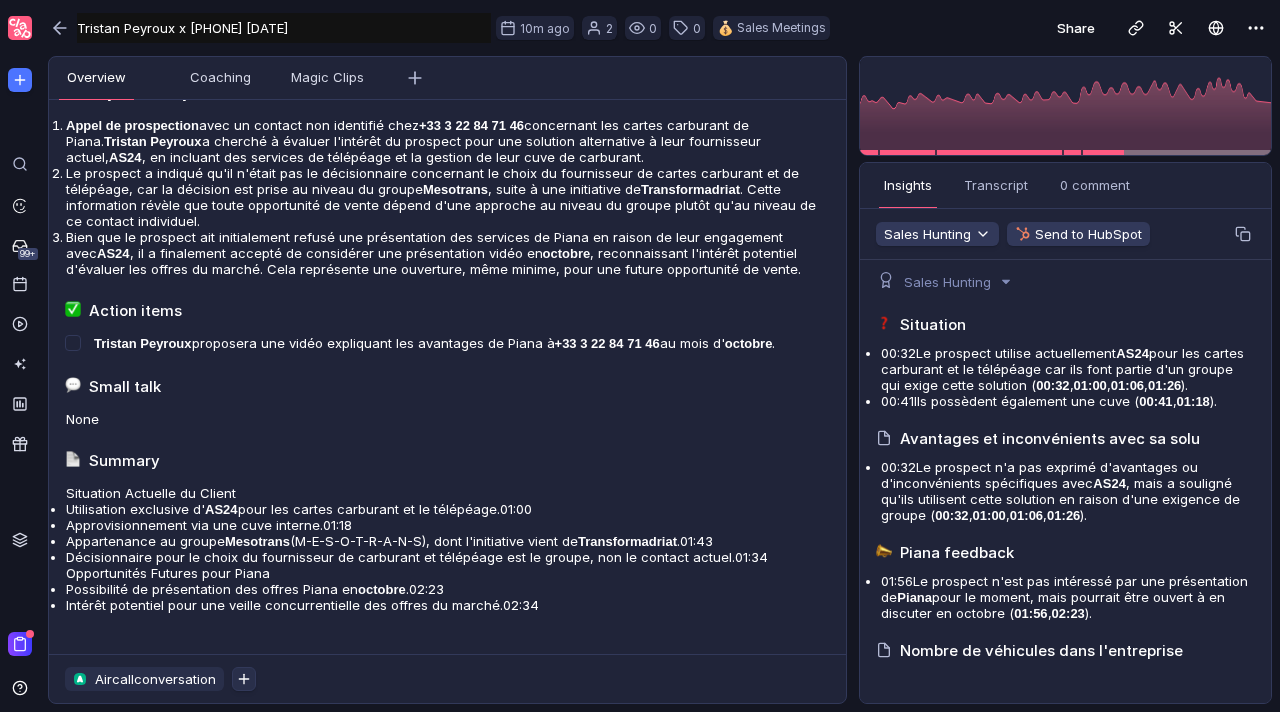 scroll, scrollTop: 0, scrollLeft: 0, axis: both 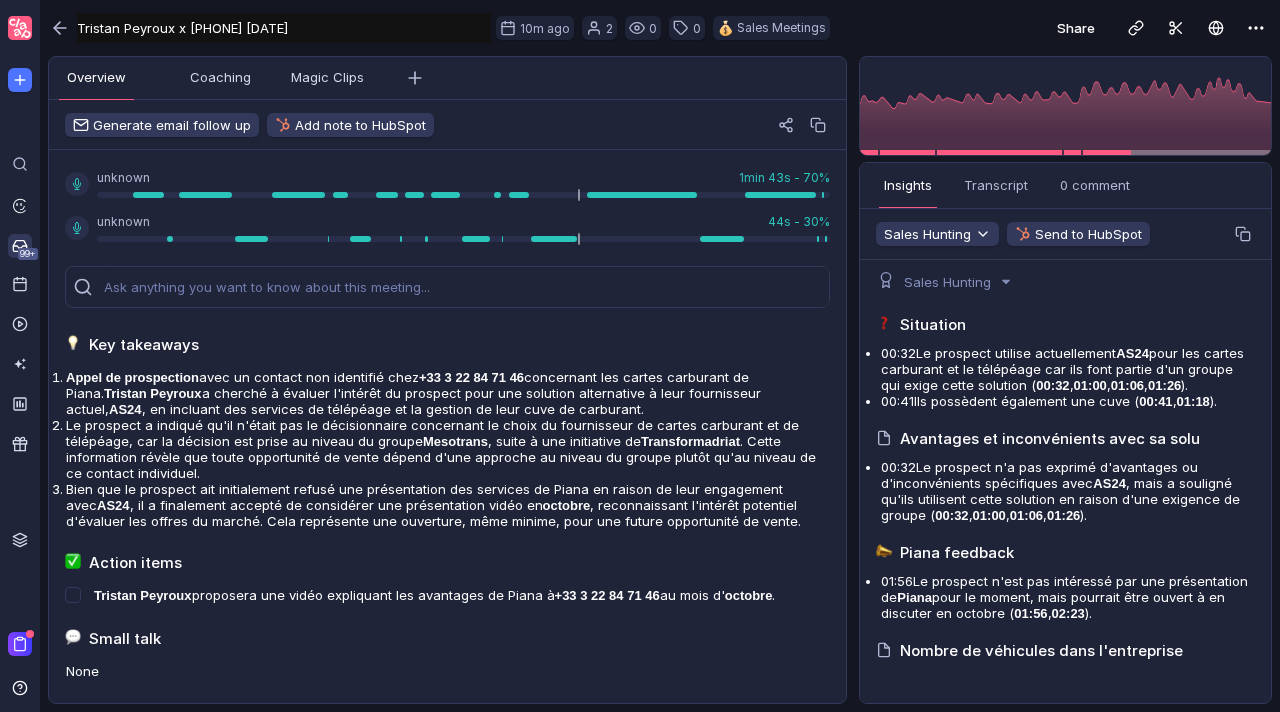 click on "99+" at bounding box center [28, 254] 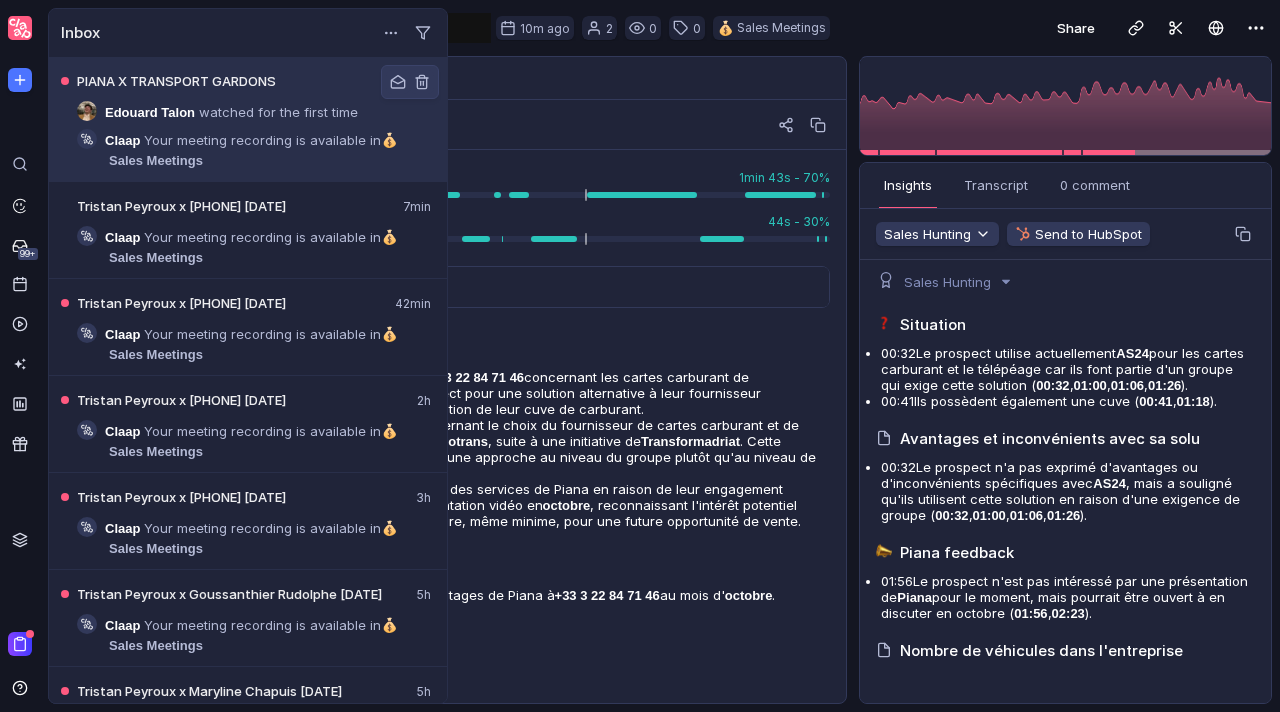 click on "watched for the first time" at bounding box center [278, 112] 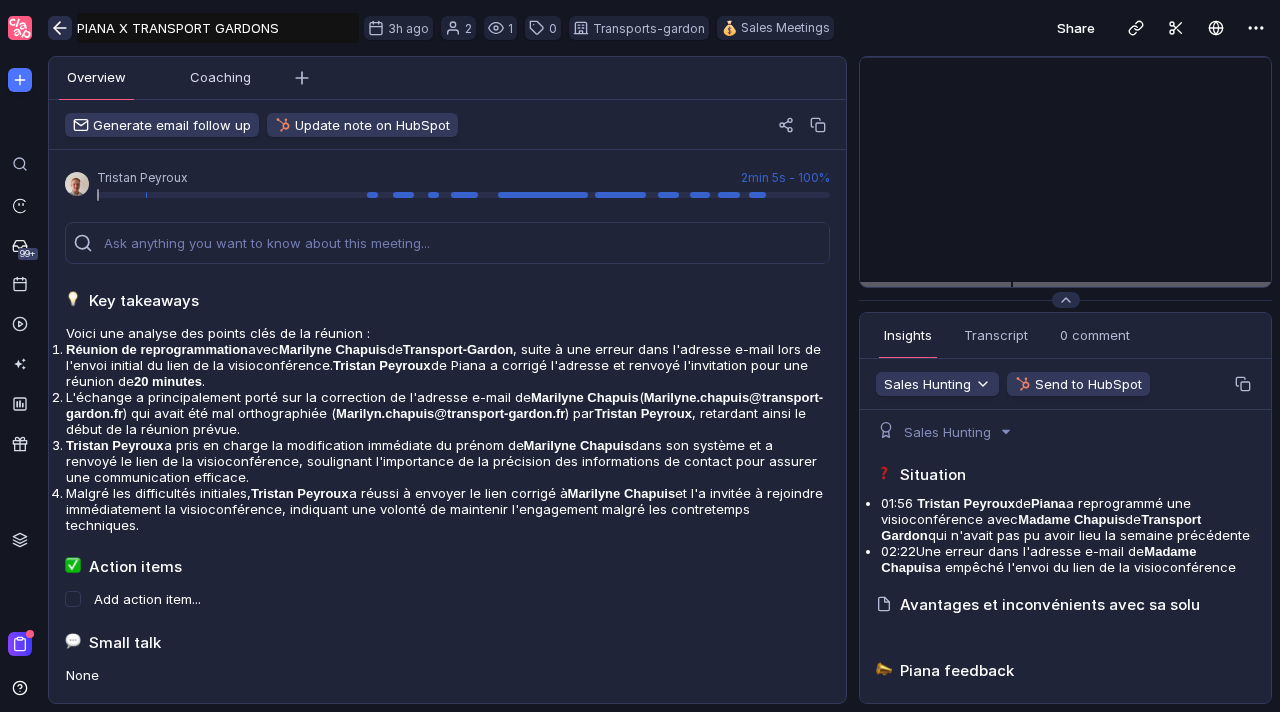 click at bounding box center [60, 28] 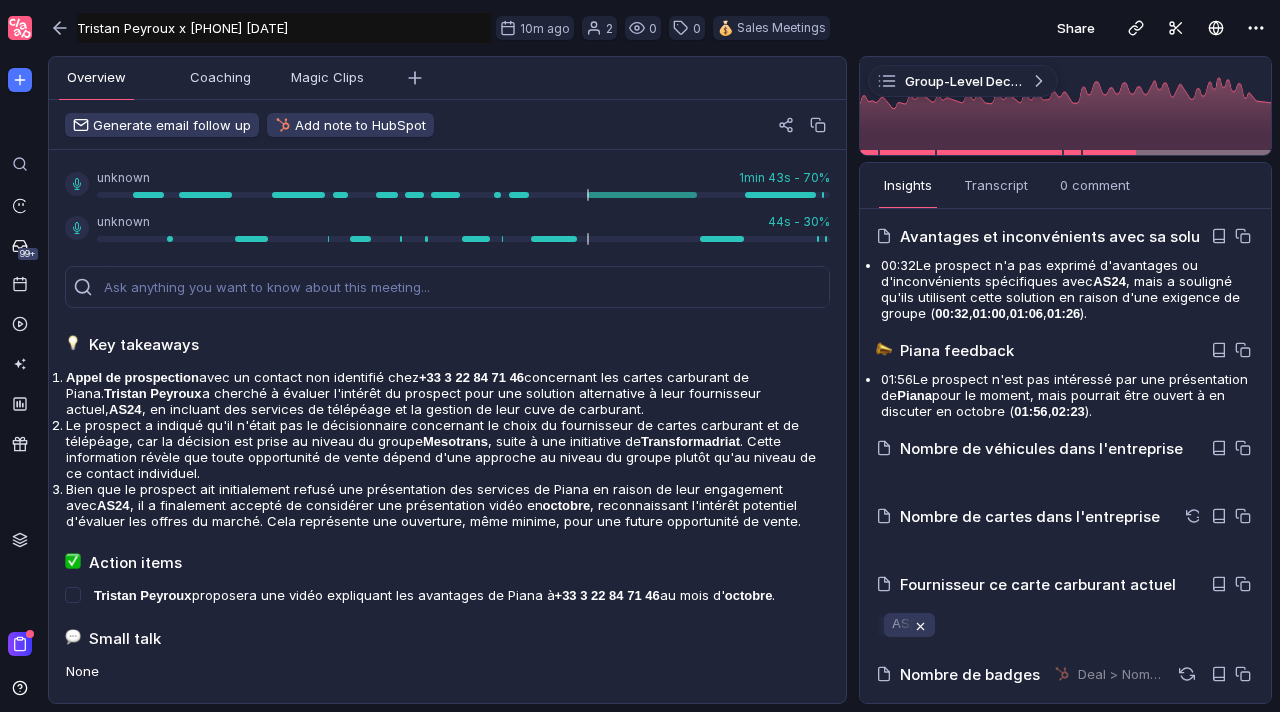 scroll, scrollTop: 0, scrollLeft: 0, axis: both 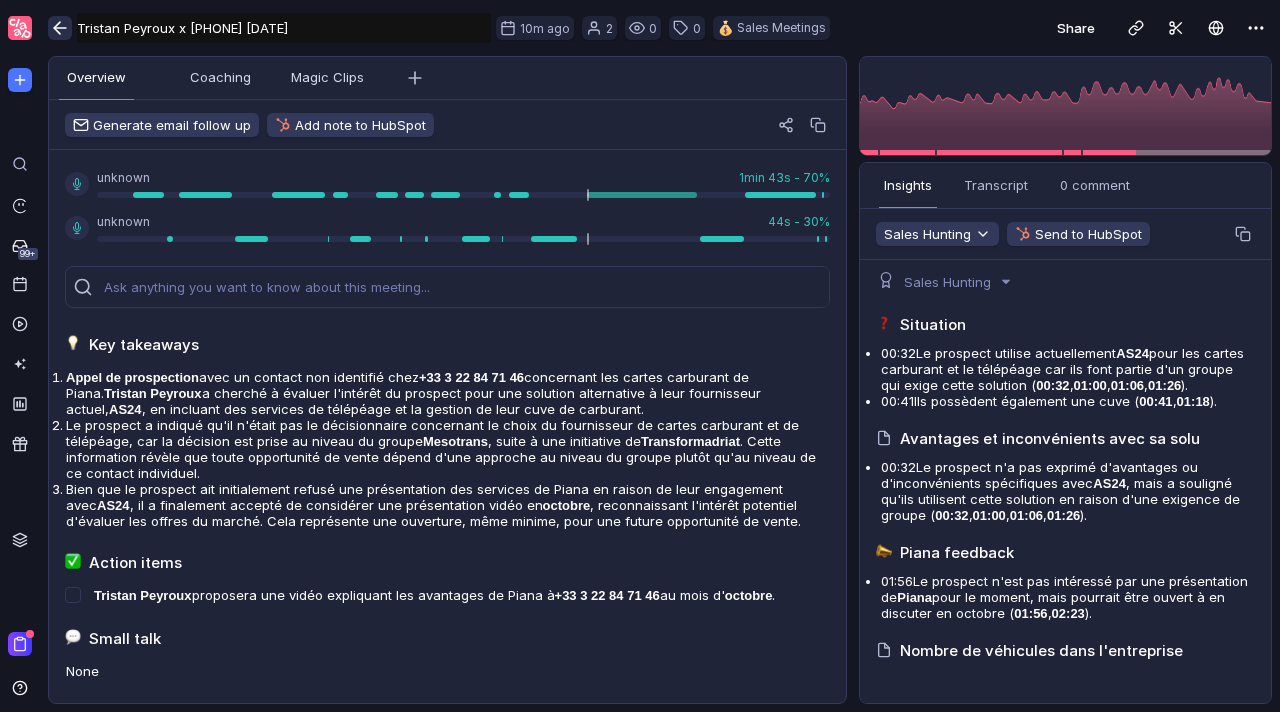 click at bounding box center (60, 28) 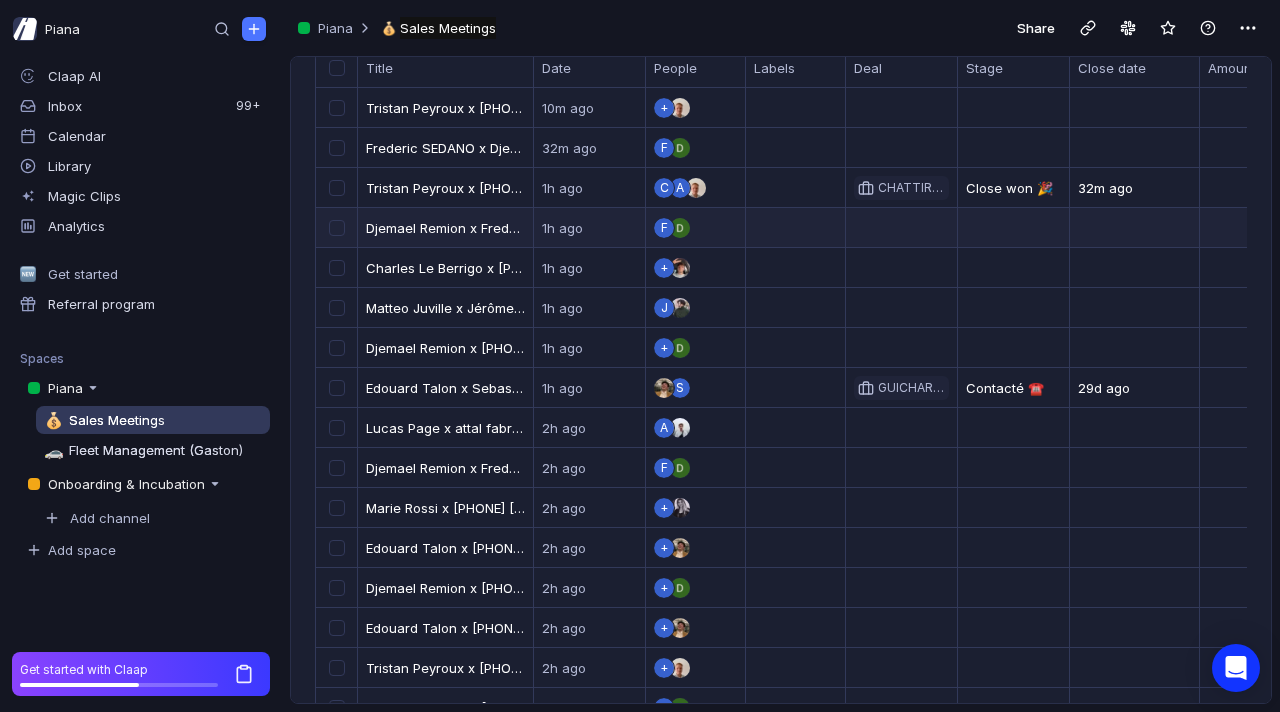 scroll, scrollTop: 500, scrollLeft: 0, axis: vertical 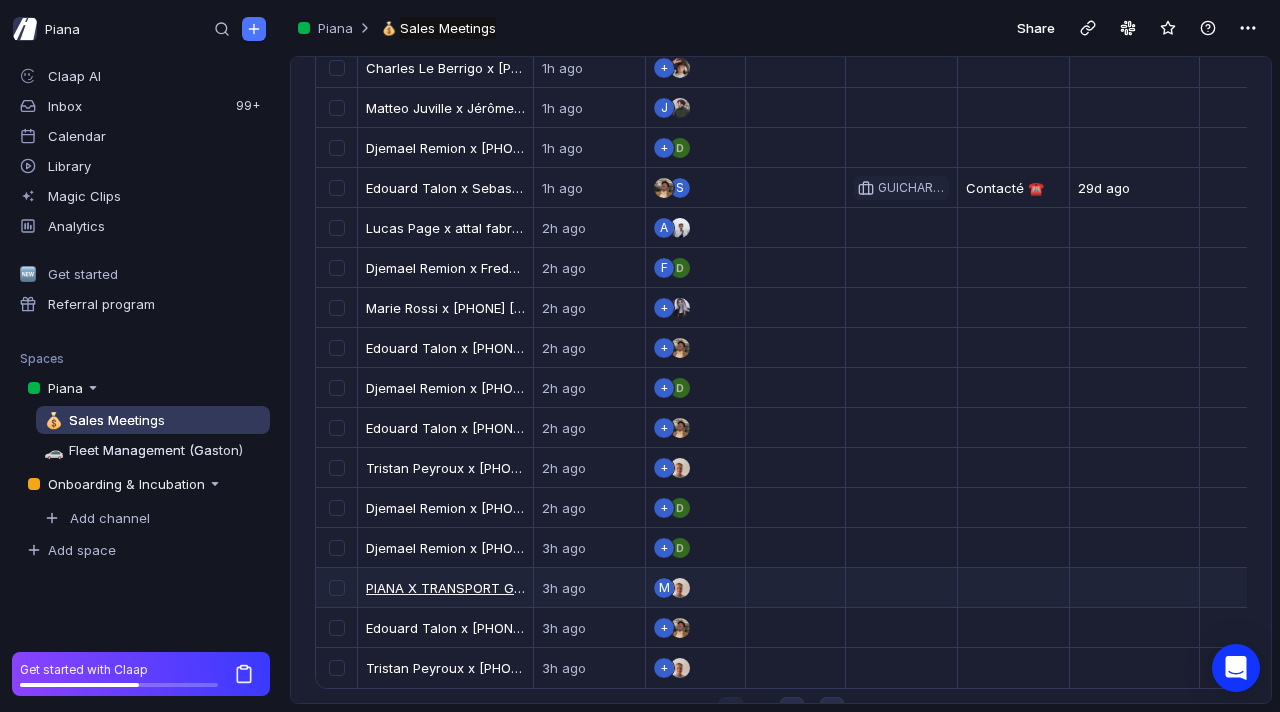 click on "PIANA X TRANSPORT GARDONS" at bounding box center [445, 588] 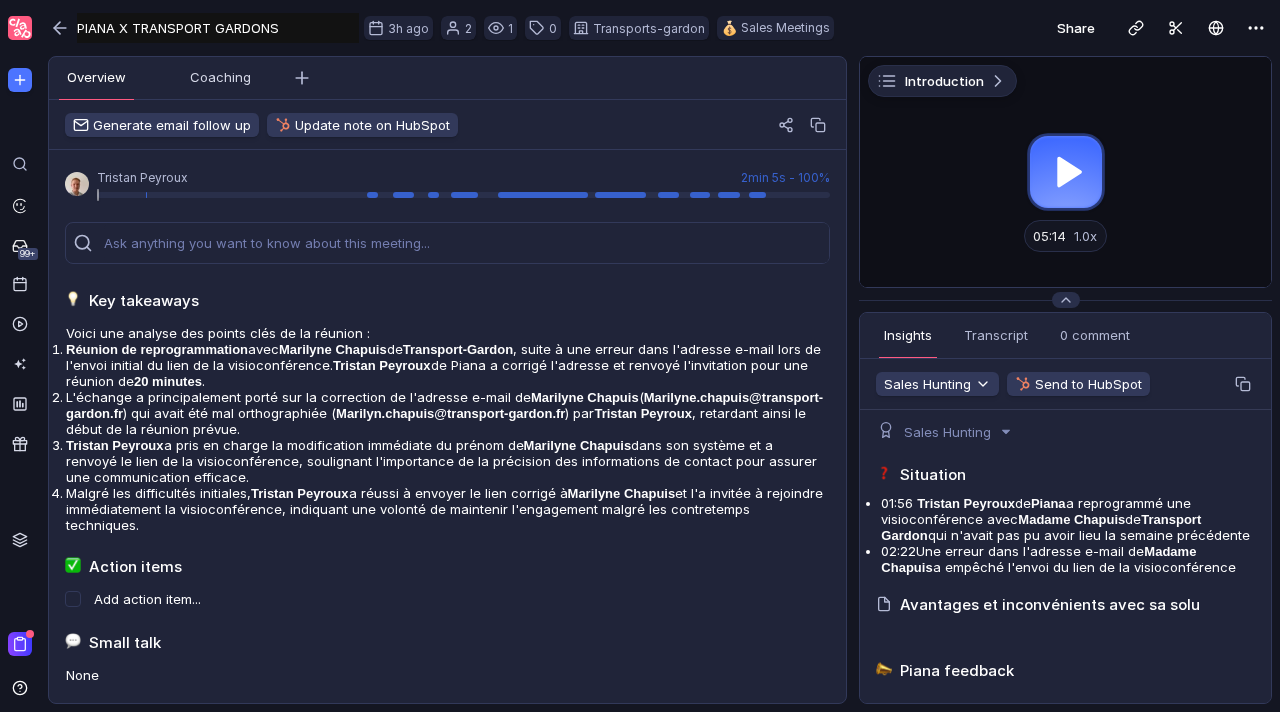 click at bounding box center [1065, 172] 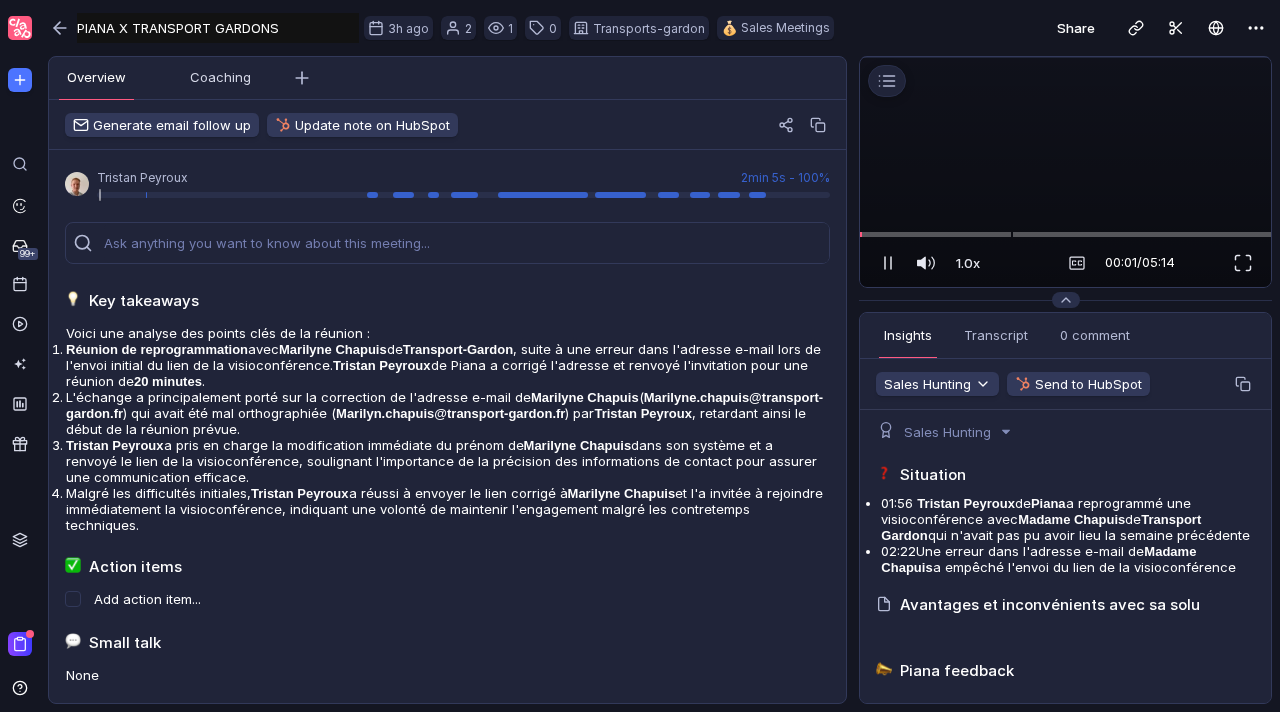 click at bounding box center (1065, 57) 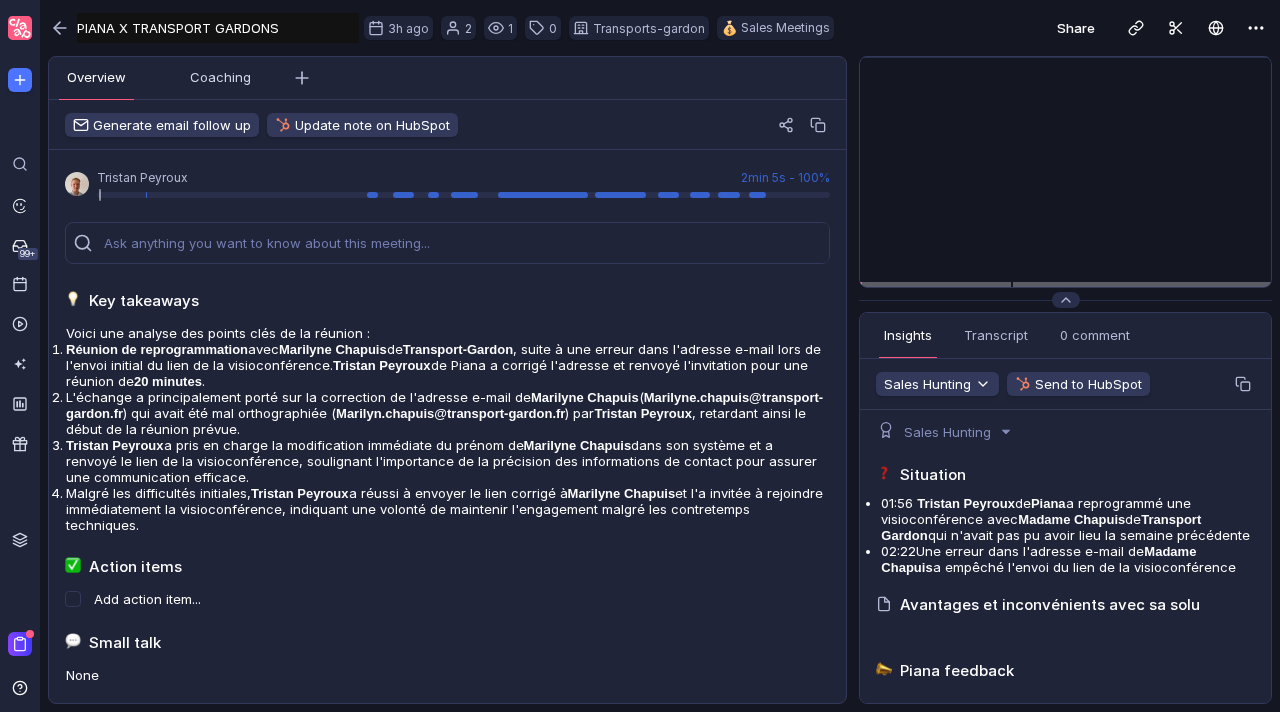 click at bounding box center [22, 25] 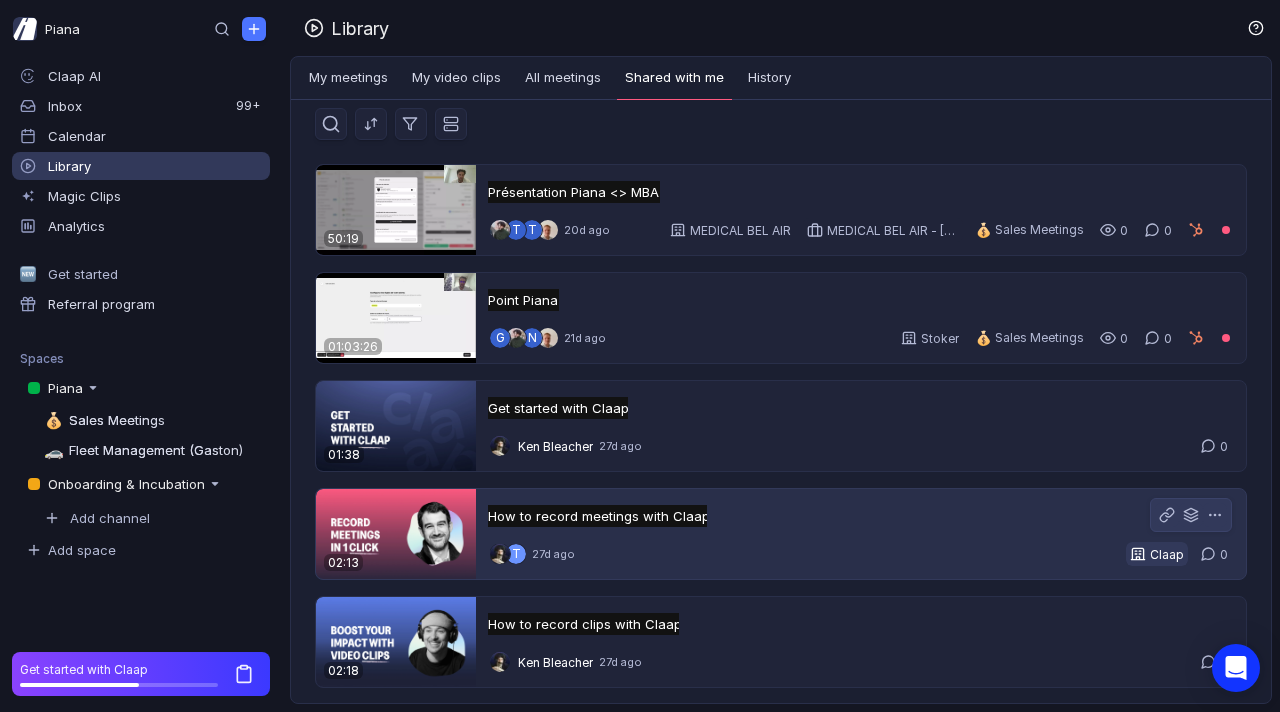 scroll, scrollTop: 20, scrollLeft: 0, axis: vertical 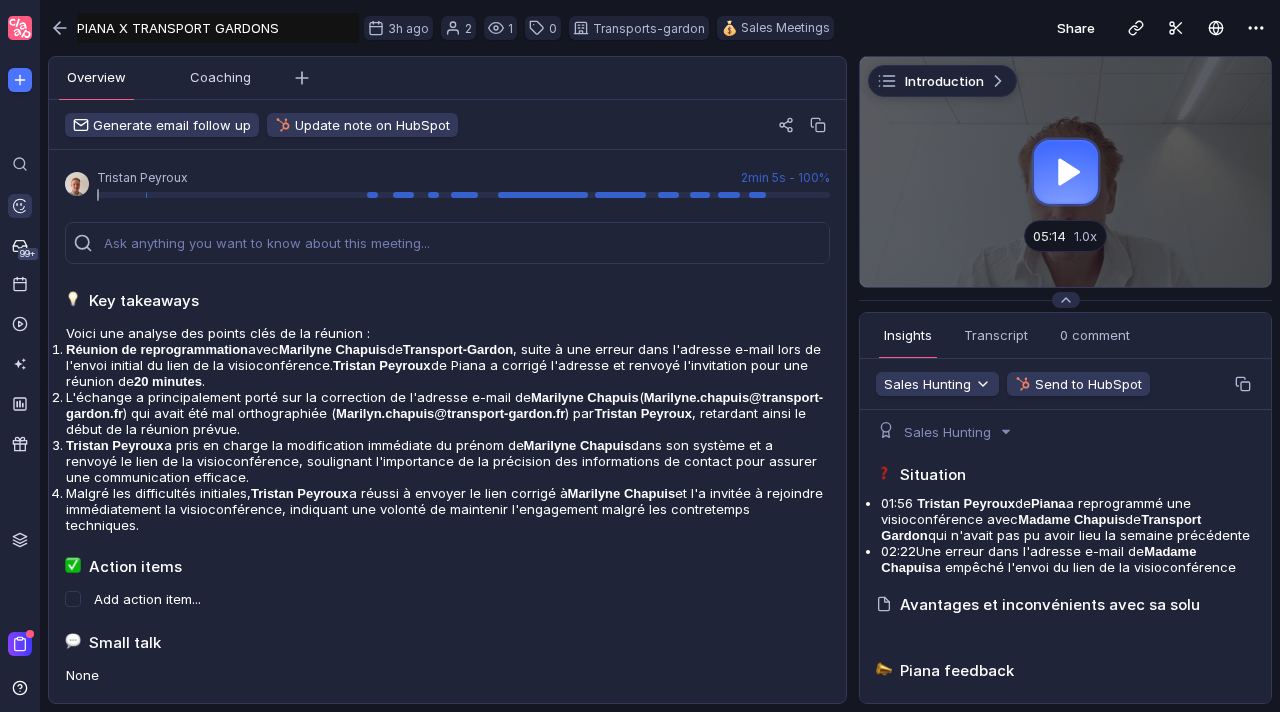 click at bounding box center [20, 206] 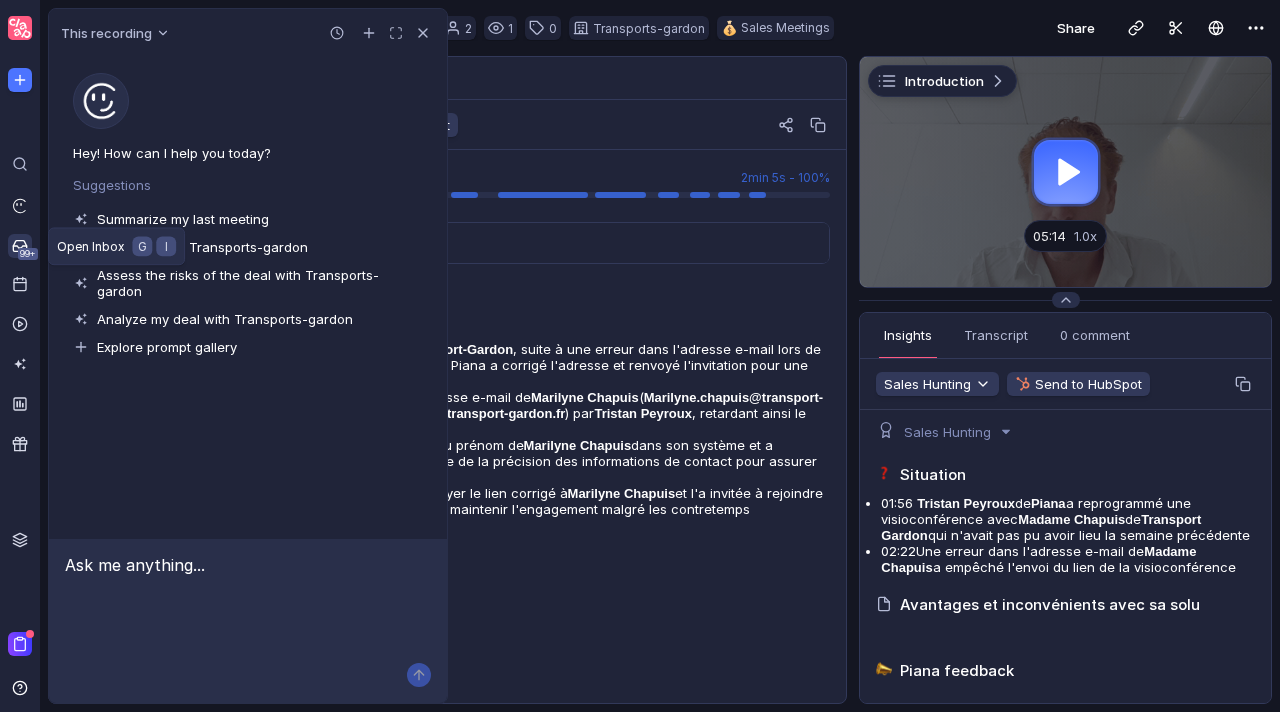 click at bounding box center (19, 246) 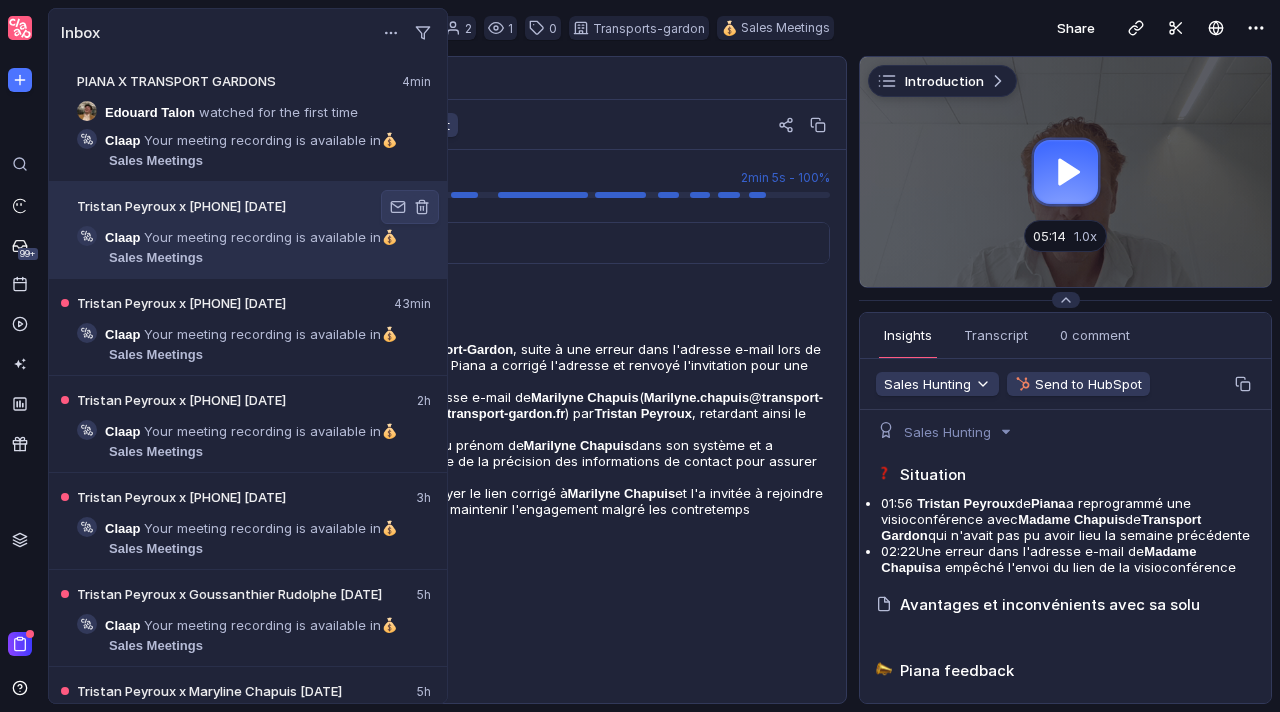 click on "Claap Your meeting recording is available   in  💰 Sales Meetings" at bounding box center [268, 246] 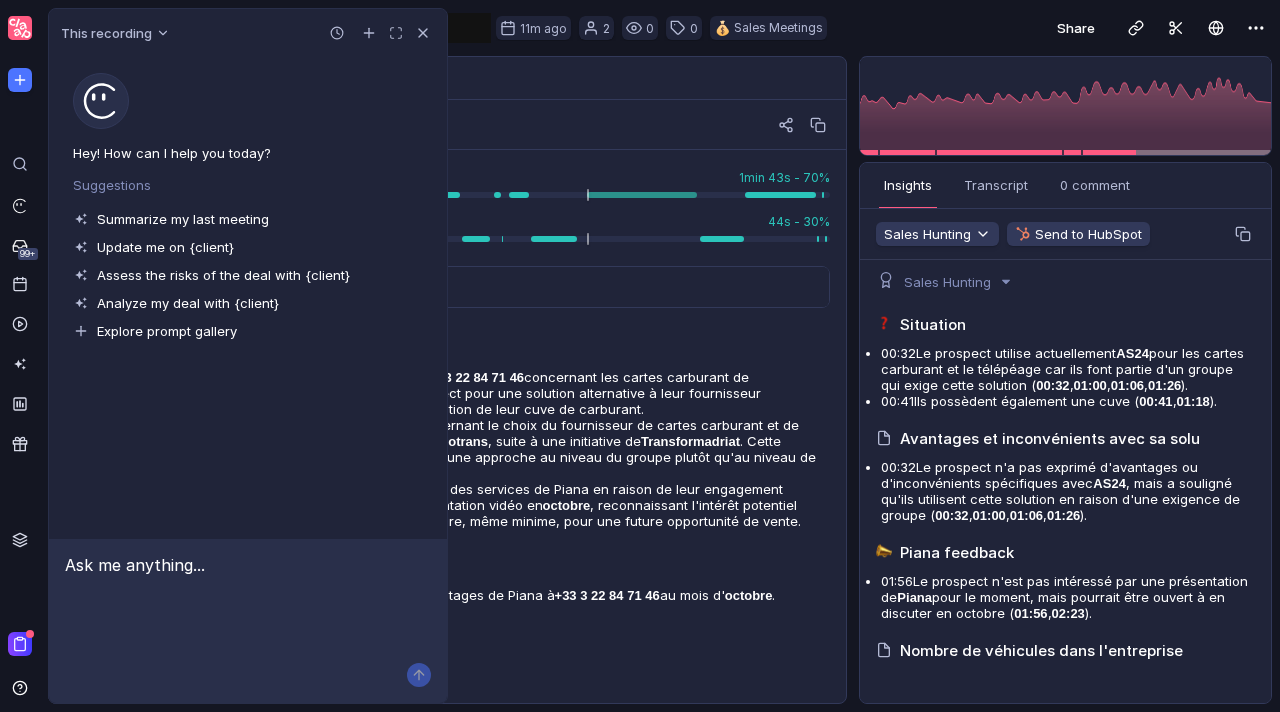 click on "Share" at bounding box center [1059, 28] 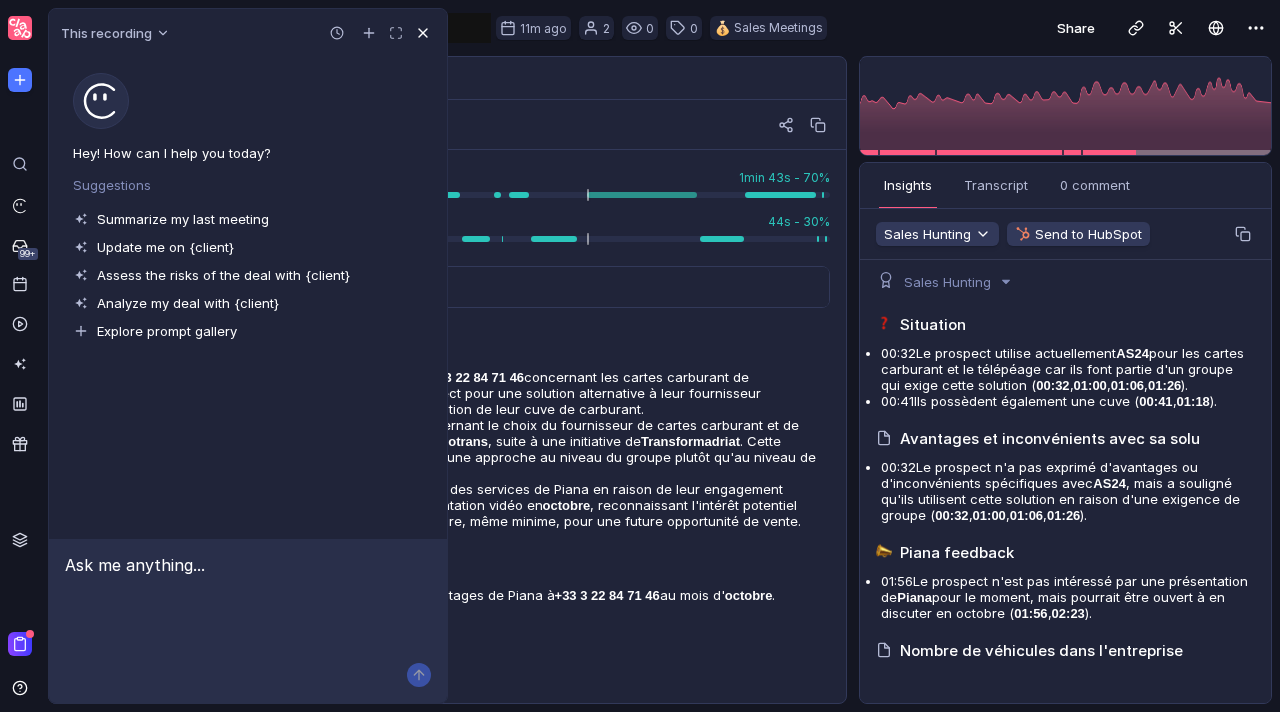 click at bounding box center [423, 33] 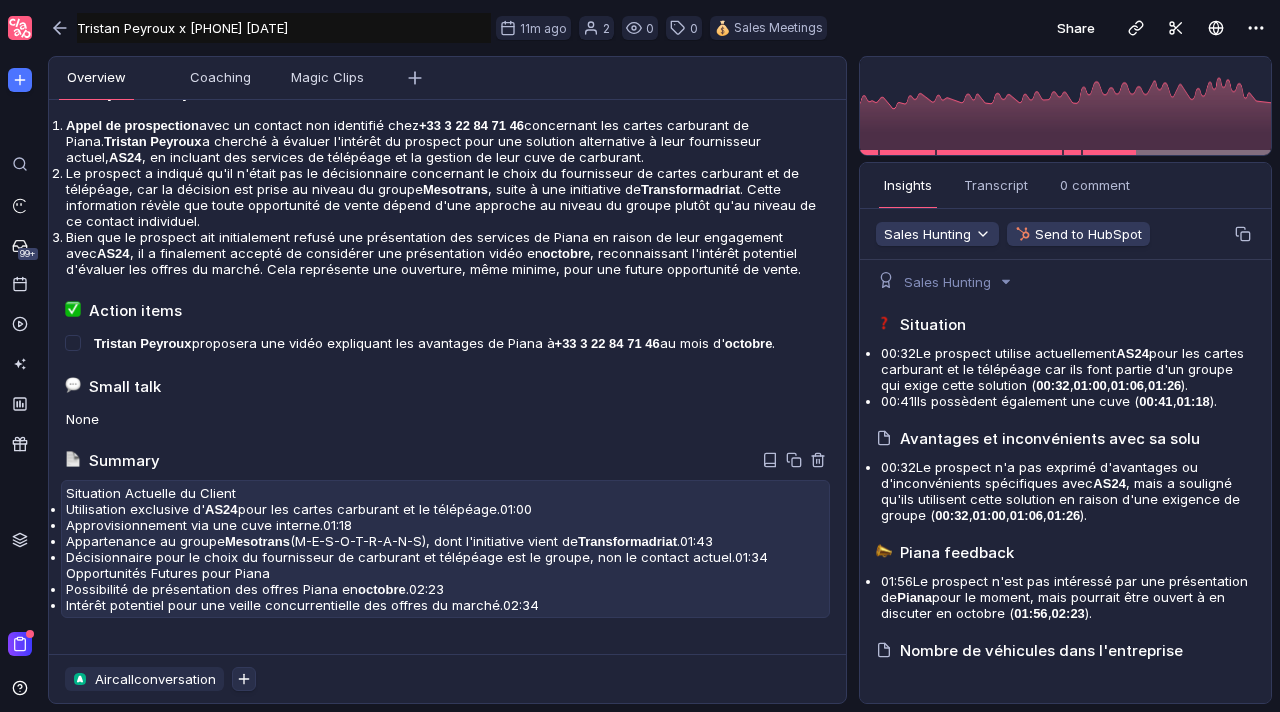 scroll, scrollTop: 0, scrollLeft: 0, axis: both 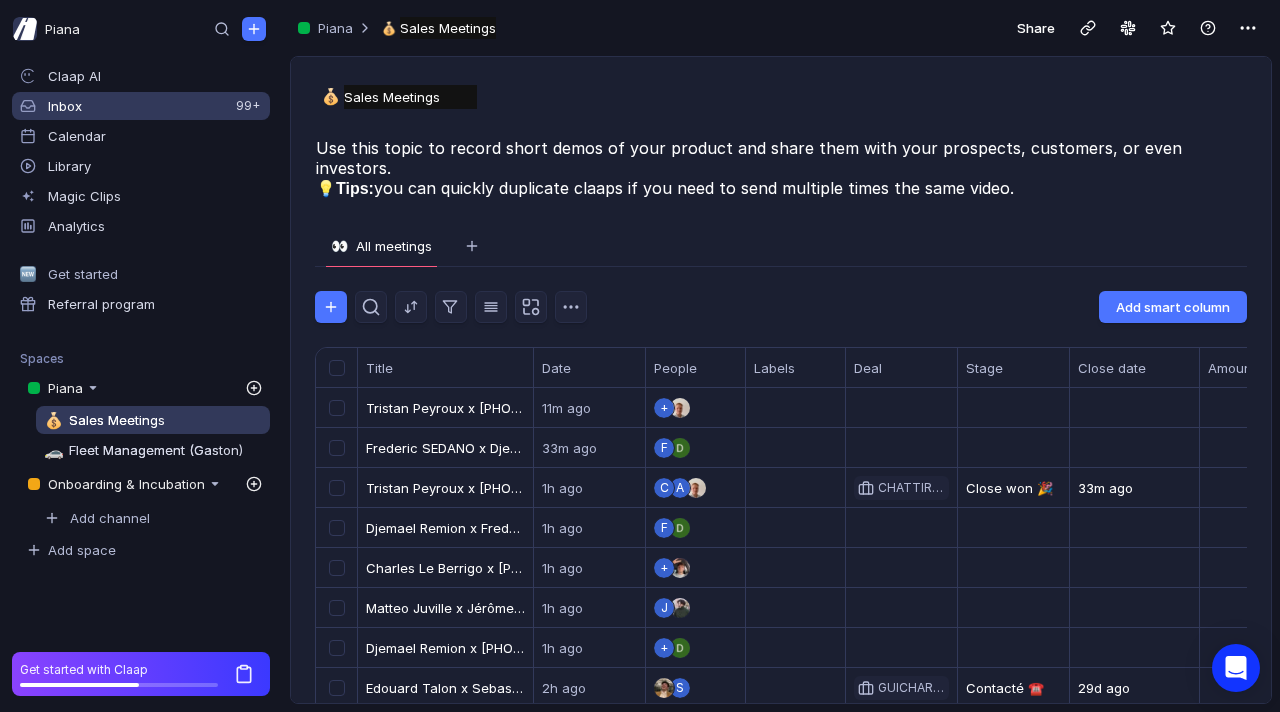 click on "Inbox" at bounding box center [155, 76] 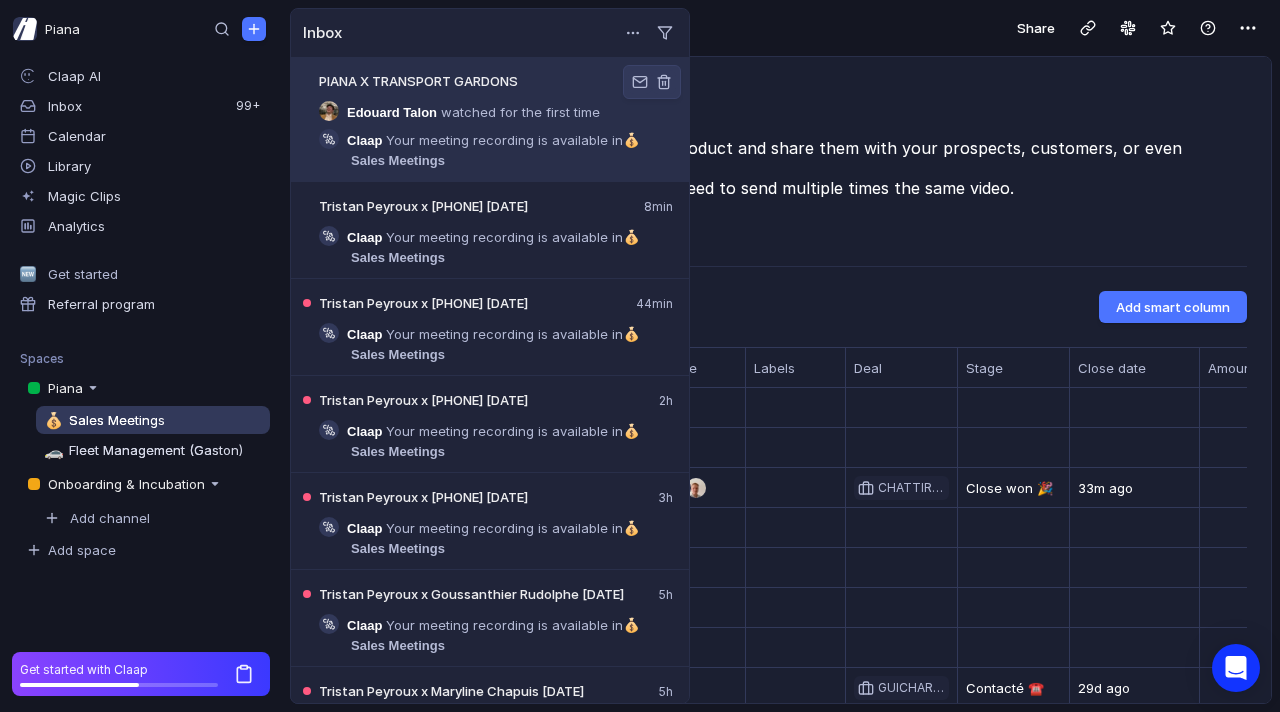 click on "Your meeting recording is available   in  💰 Sales Meetings" at bounding box center [520, 112] 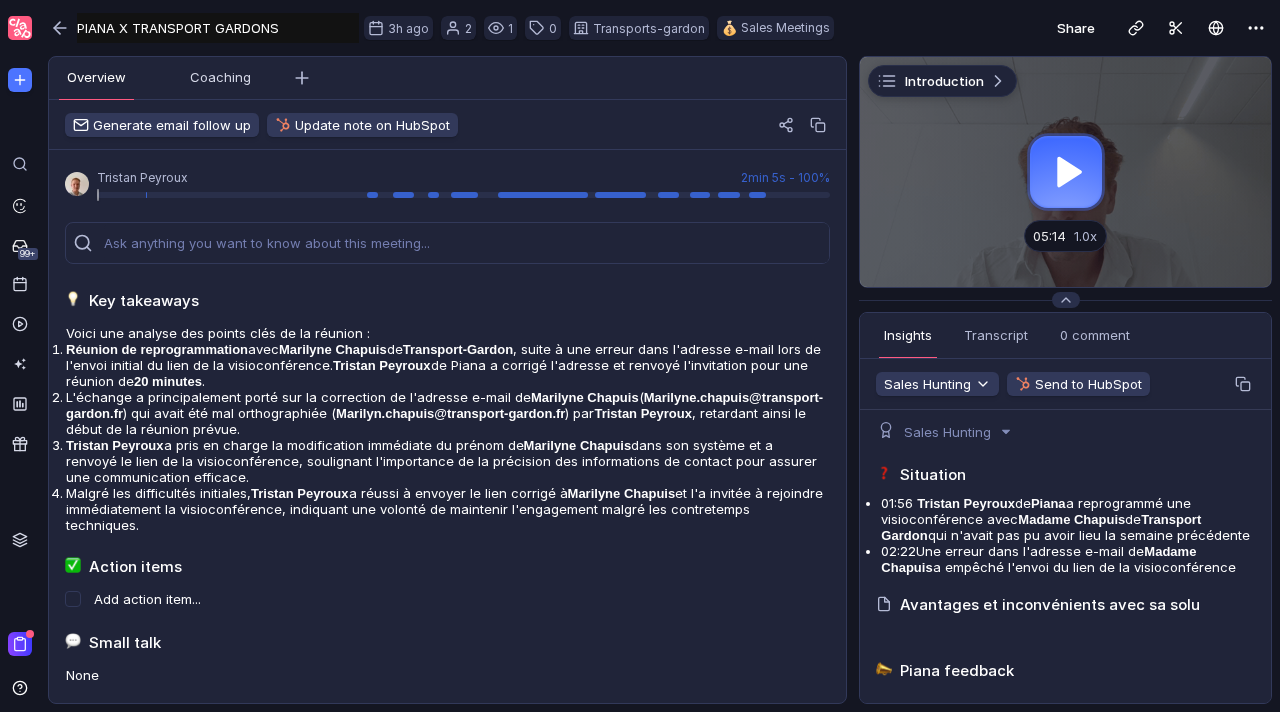 click at bounding box center (1065, 172) 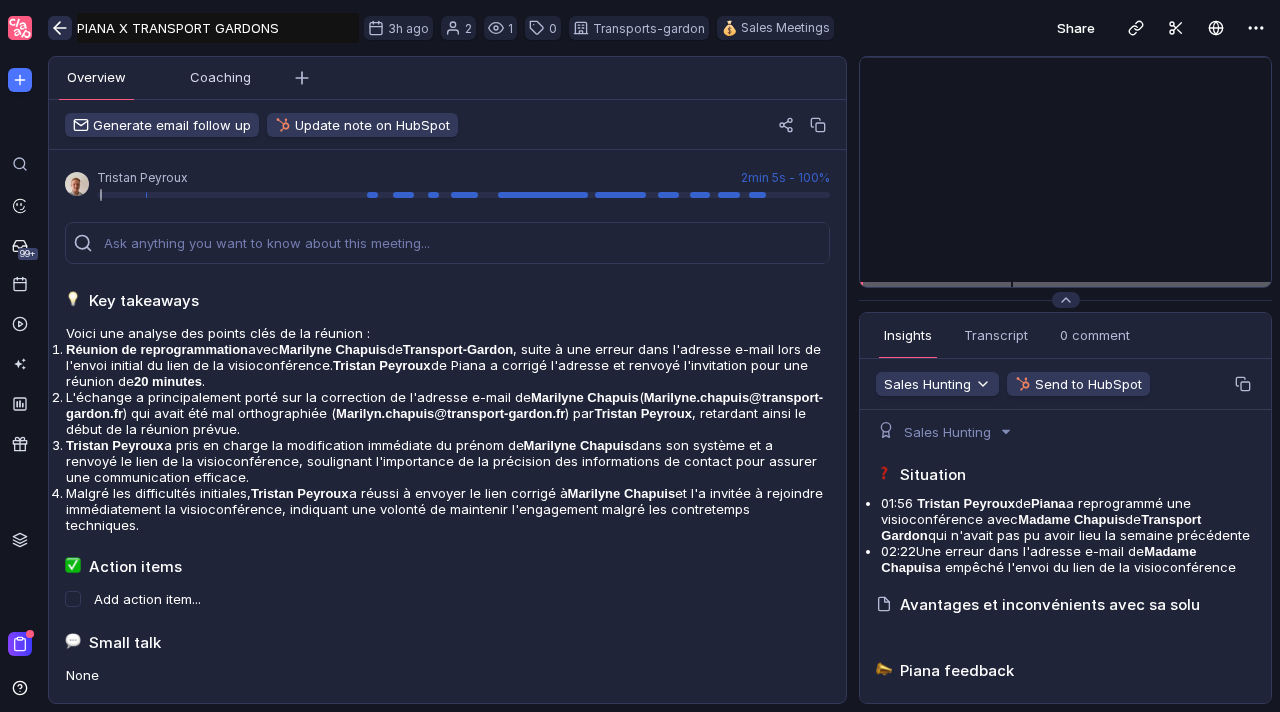 click at bounding box center (60, 28) 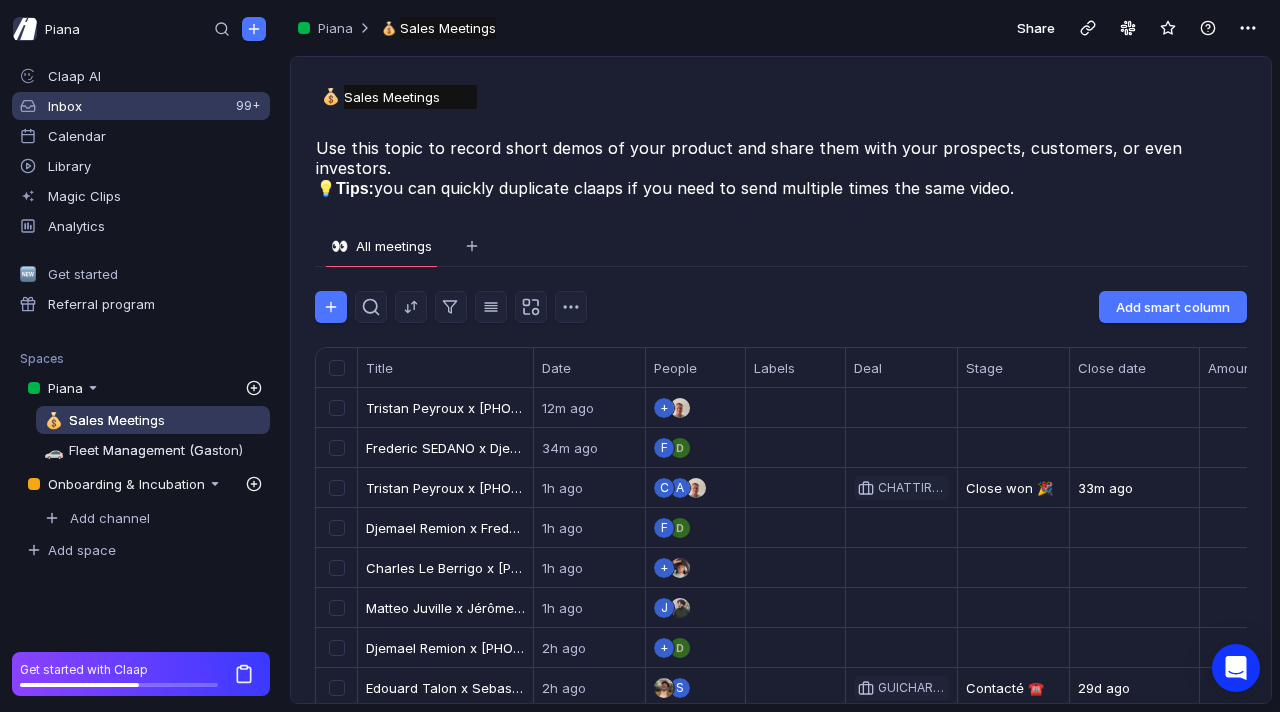 click on "Inbox" at bounding box center (155, 76) 